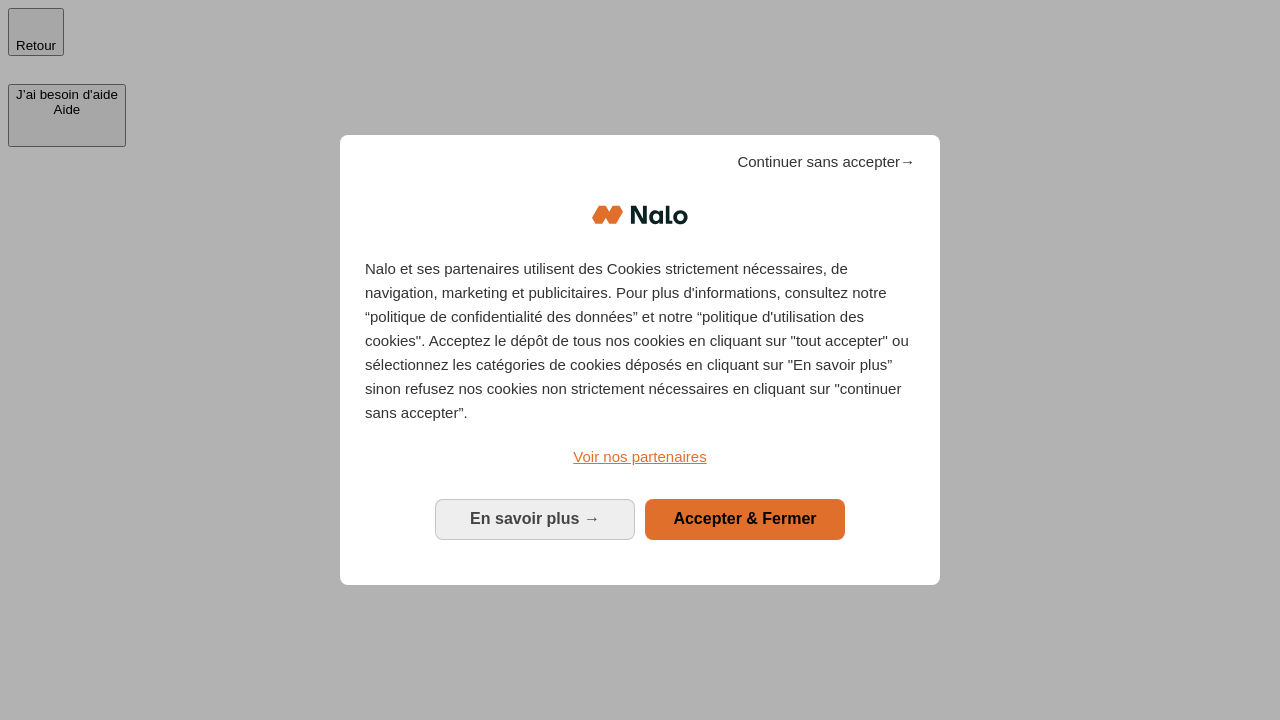 scroll, scrollTop: 0, scrollLeft: 0, axis: both 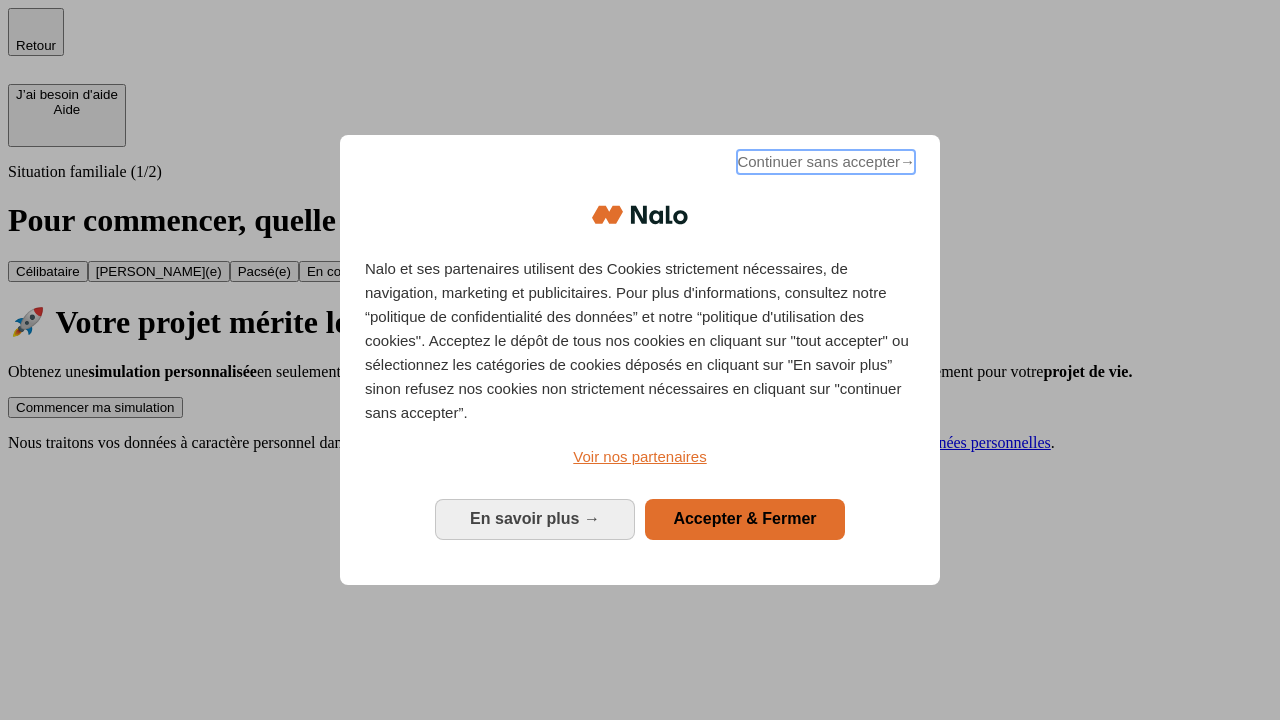 click on "Continuer sans accepter  →" at bounding box center [826, 162] 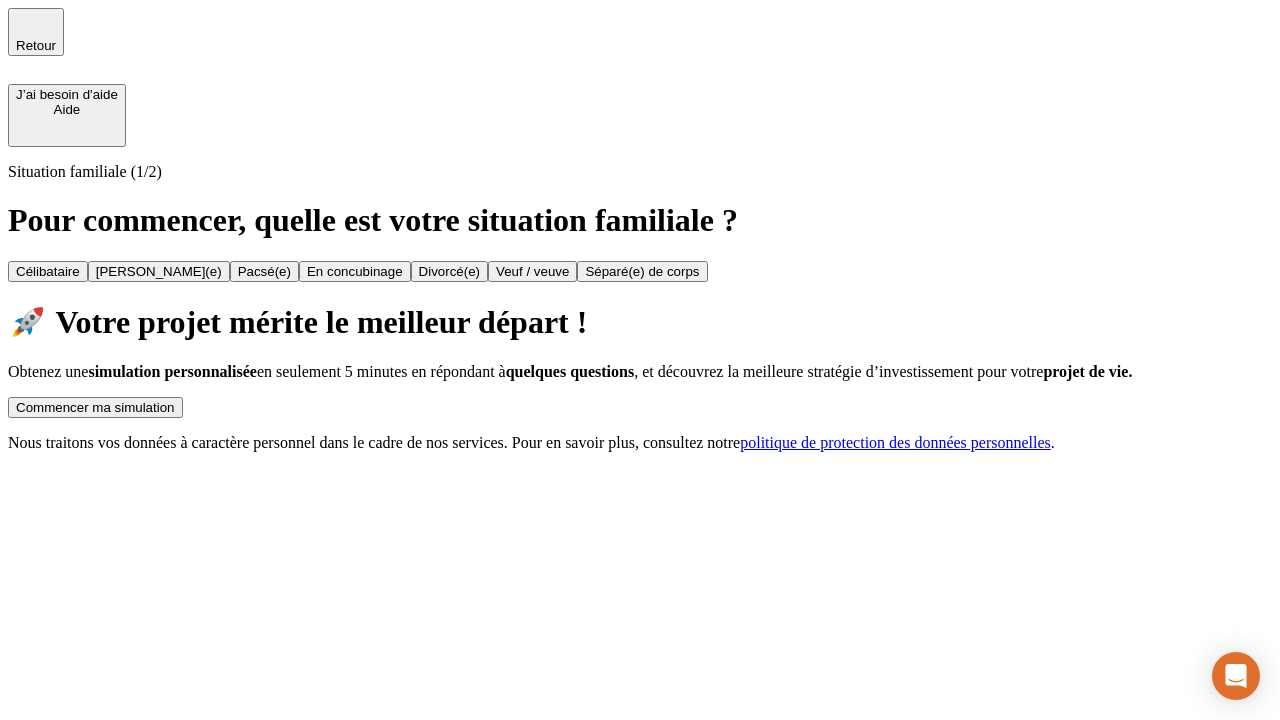 click on "Commencer ma simulation" at bounding box center (95, 407) 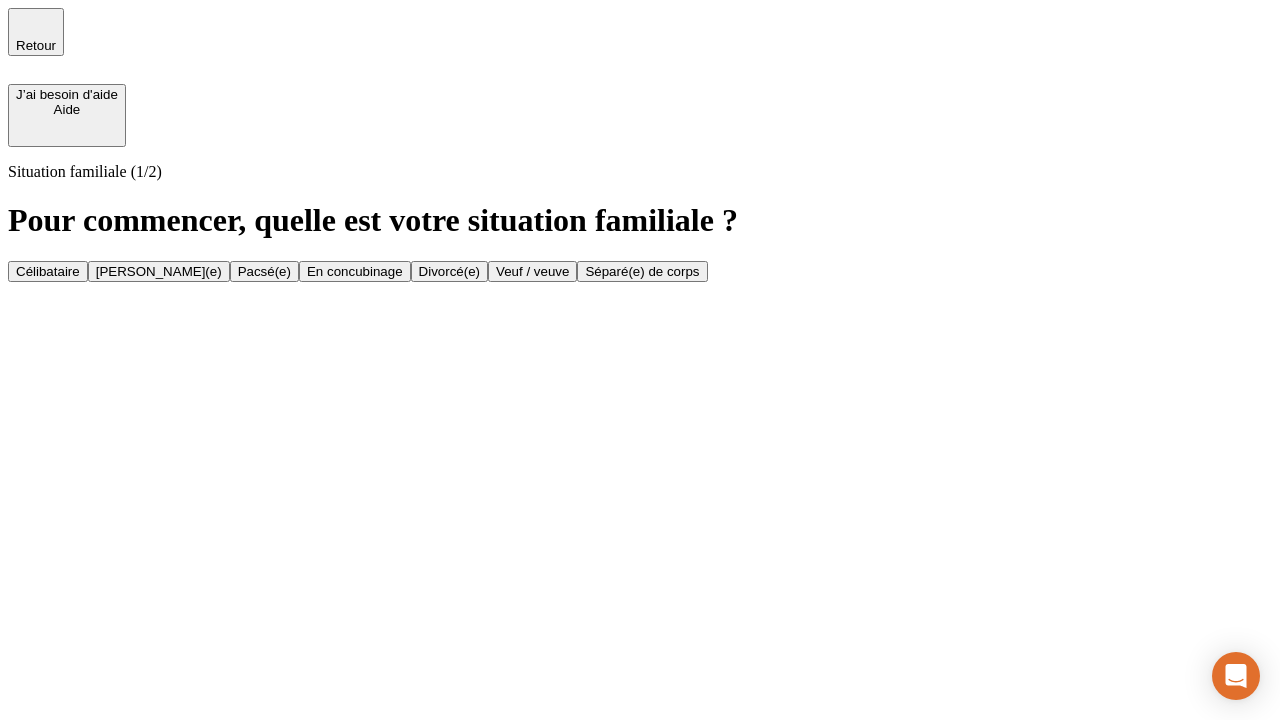 click on "Célibataire" at bounding box center (48, 271) 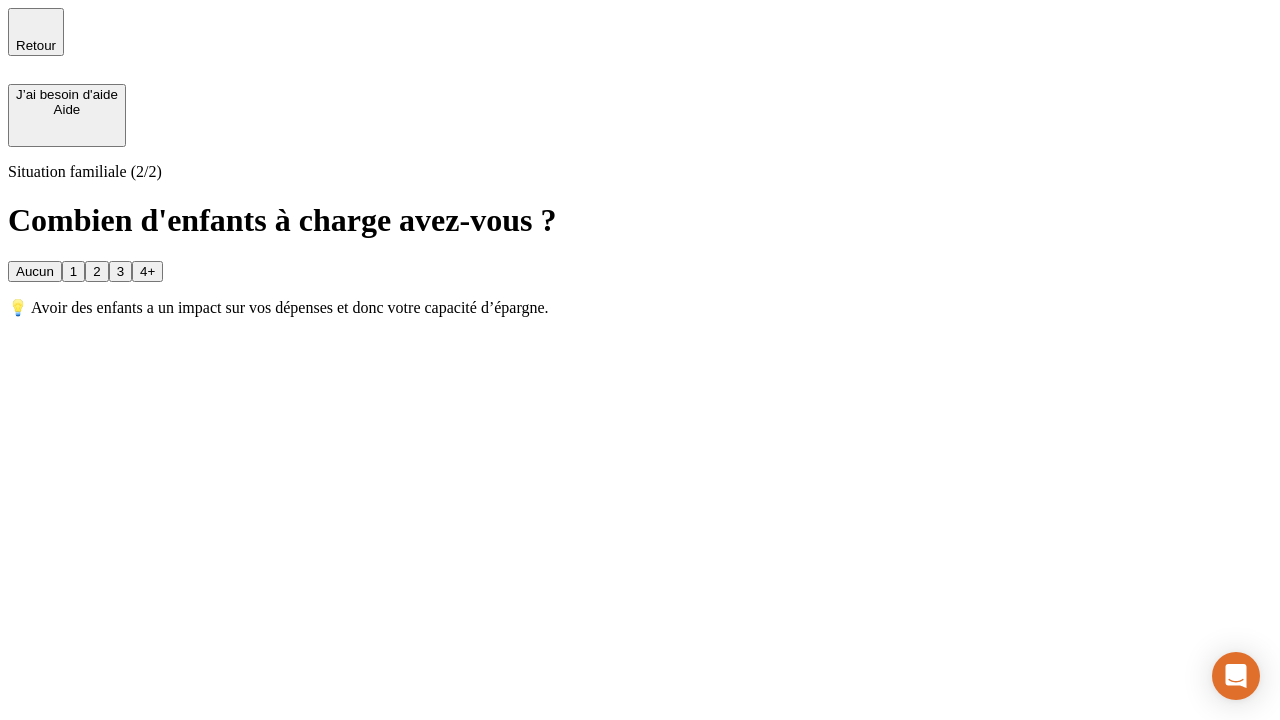 click on "Aucun" at bounding box center [35, 271] 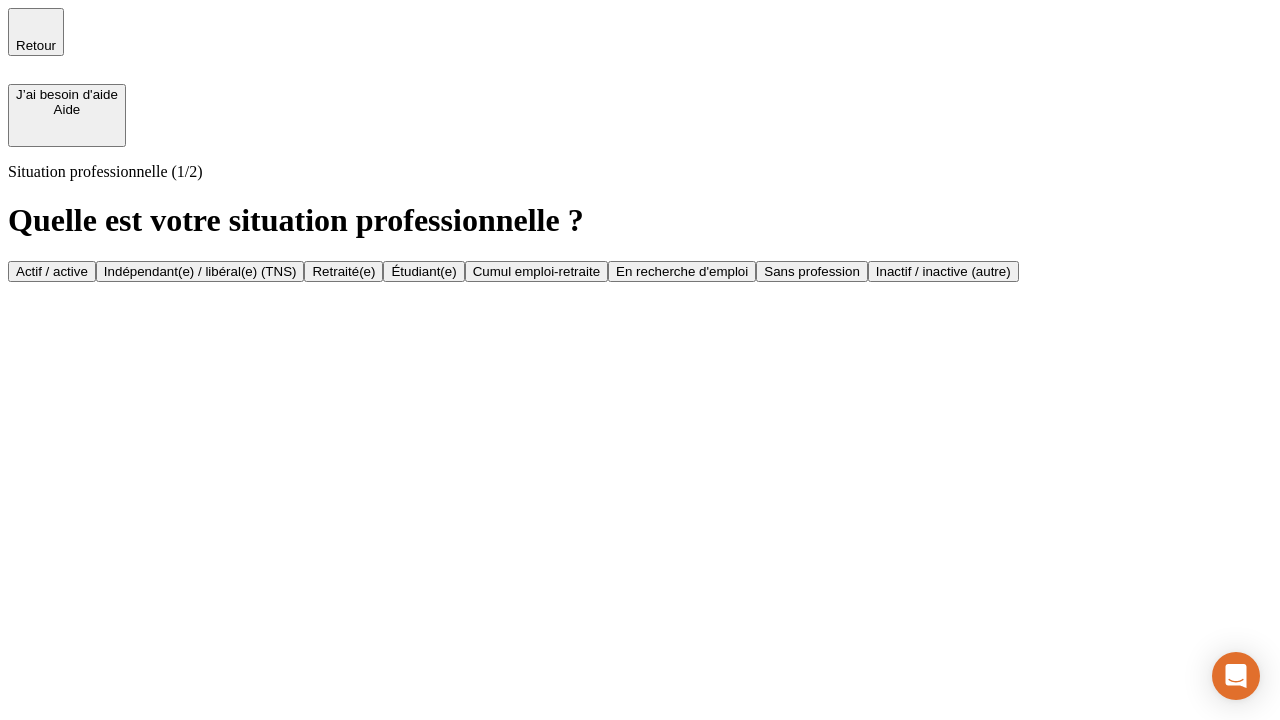 click on "Actif / active" at bounding box center [52, 271] 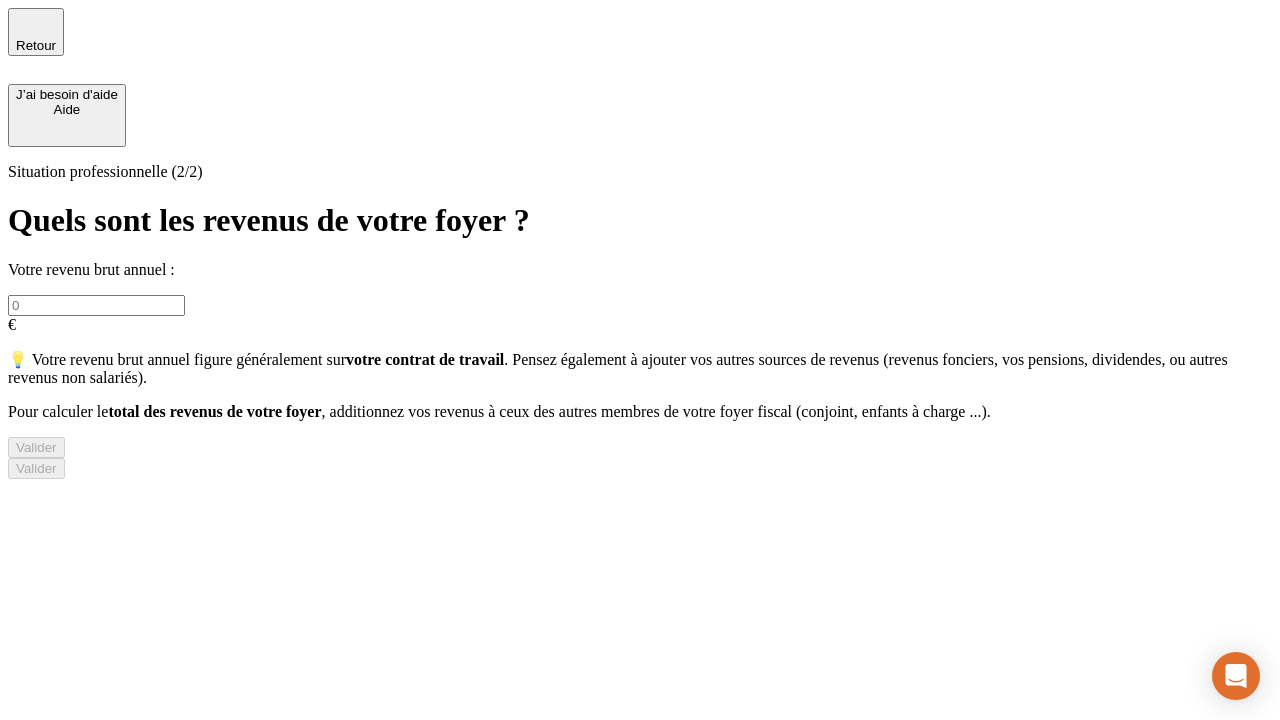 click at bounding box center (96, 305) 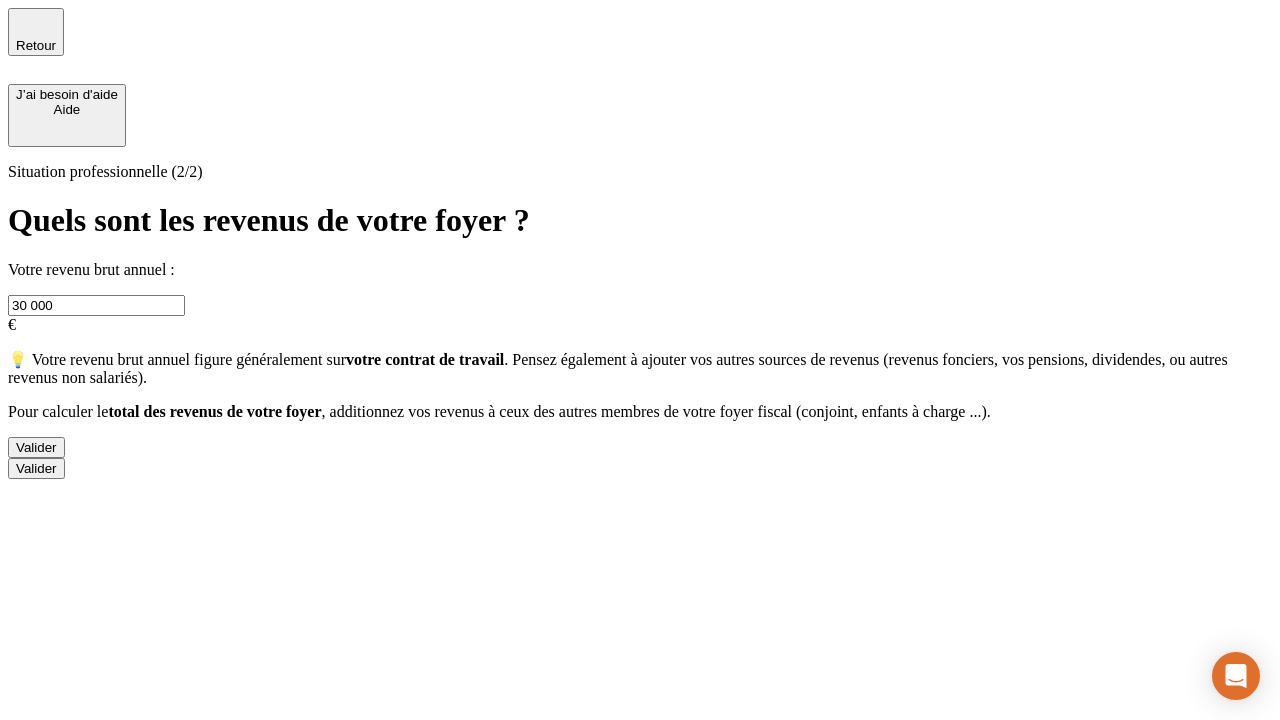 type on "30 000" 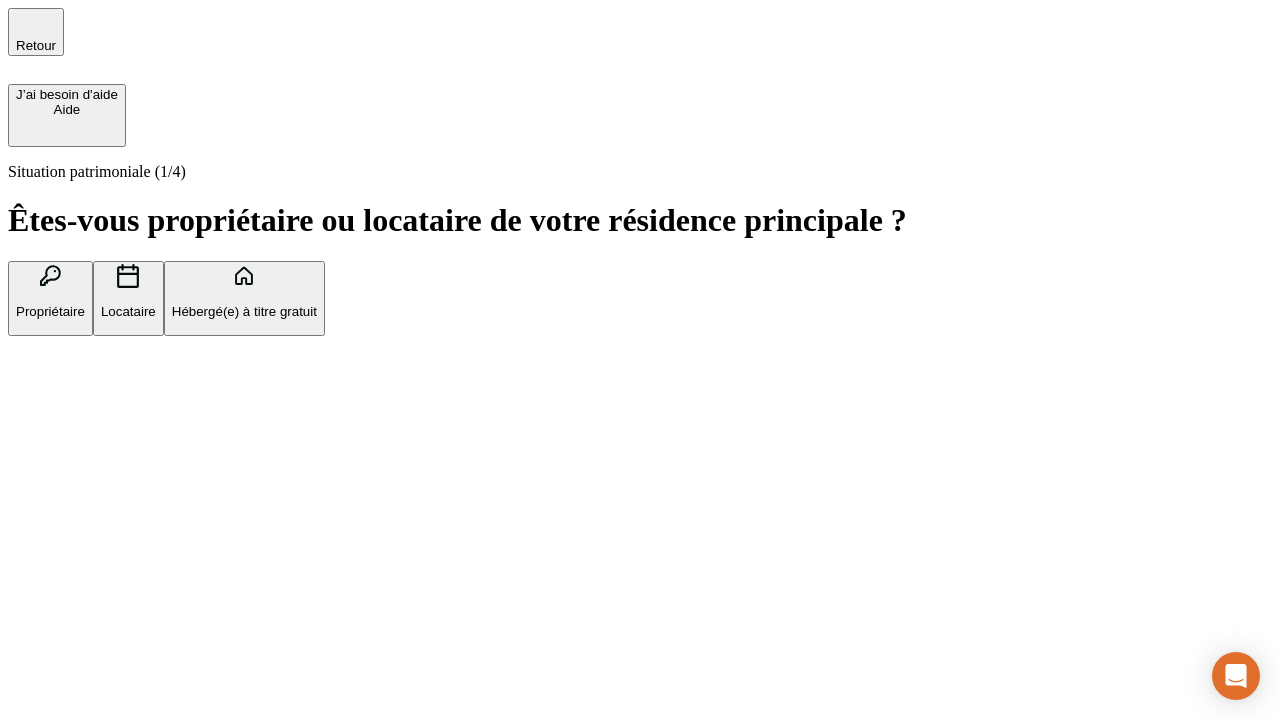 click on "Hébergé(e) à titre gratuit" at bounding box center [244, 311] 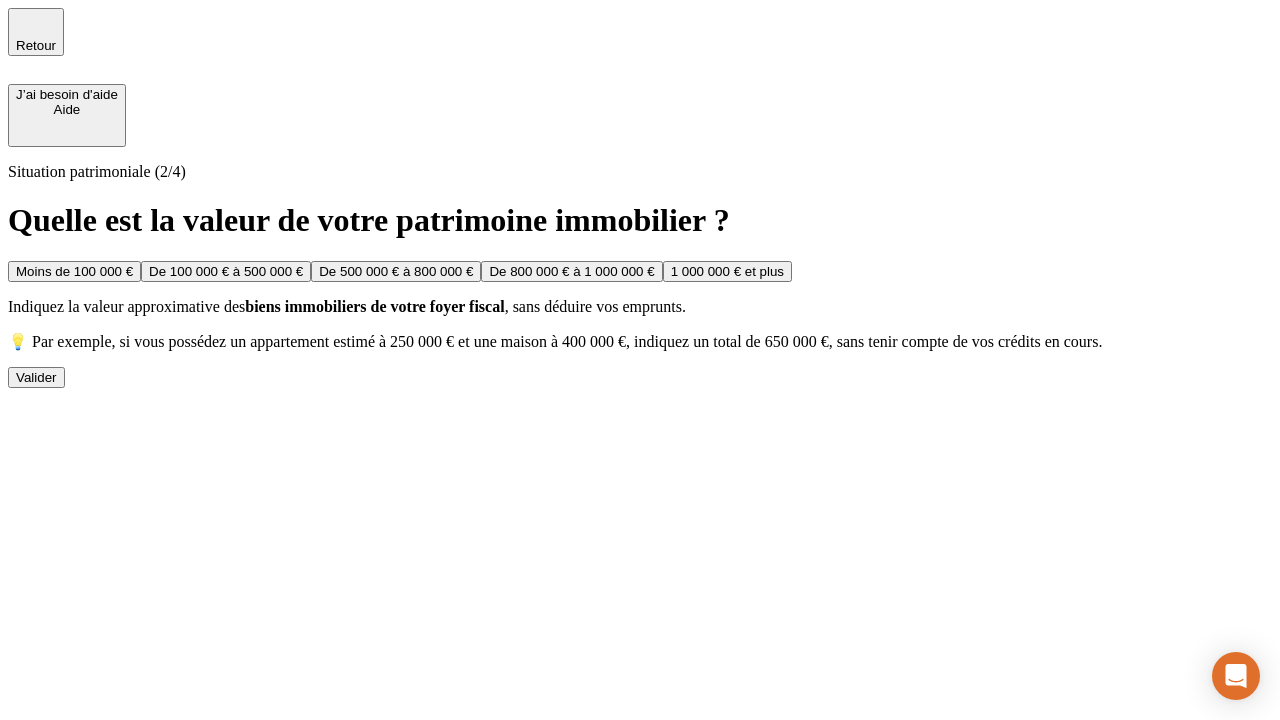 click on "Moins de 100 000 €" at bounding box center [74, 271] 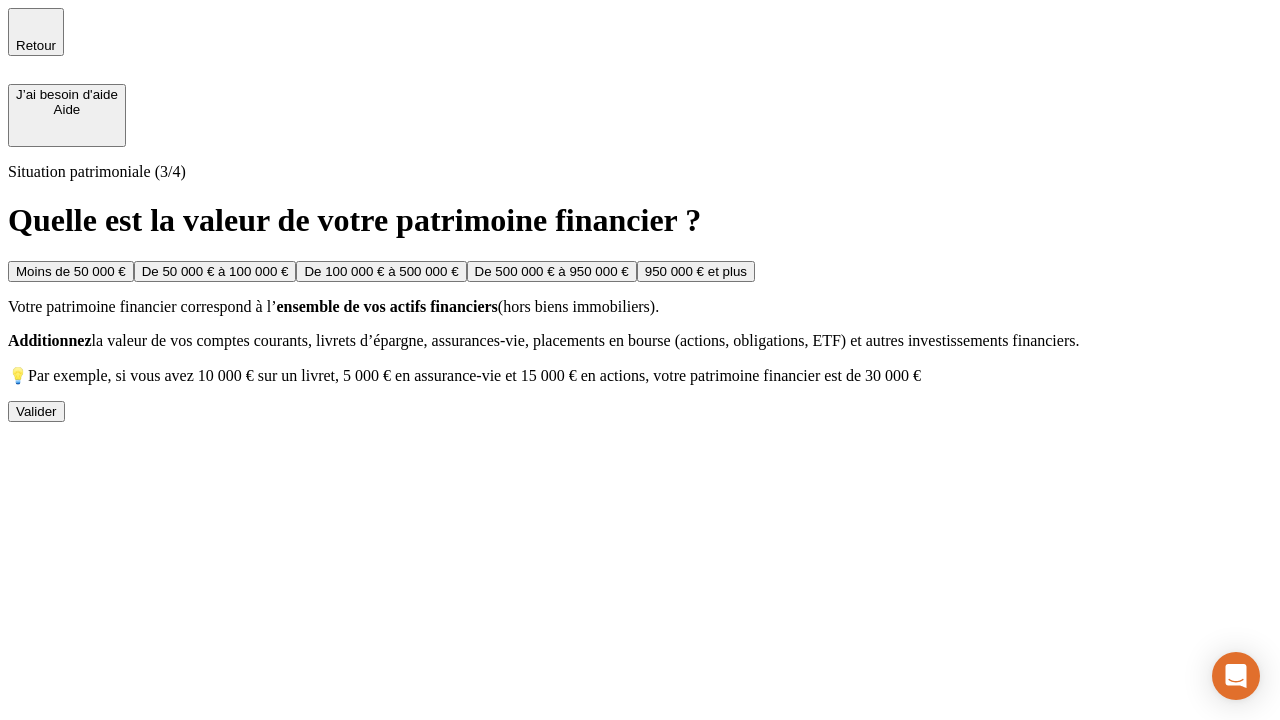 click on "Moins de 50 000 €" at bounding box center [71, 271] 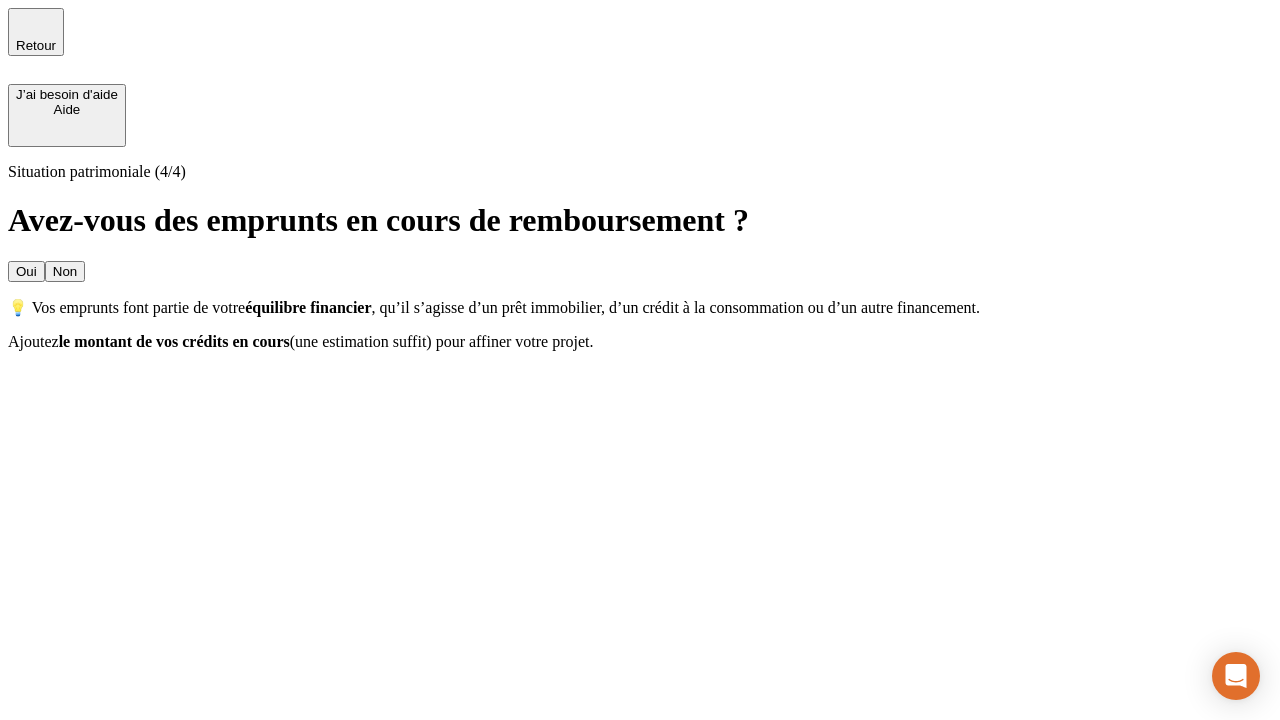 click on "Non" at bounding box center [65, 271] 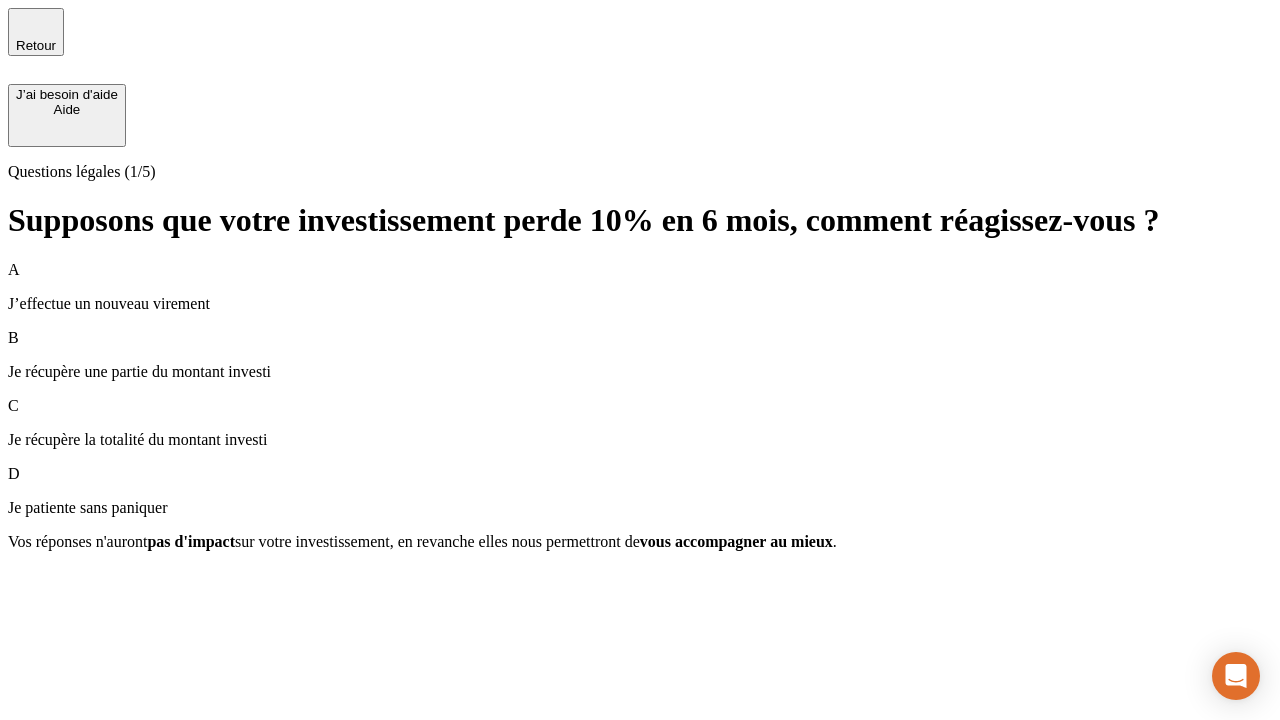 click on "A J’effectue un nouveau virement" at bounding box center (640, 287) 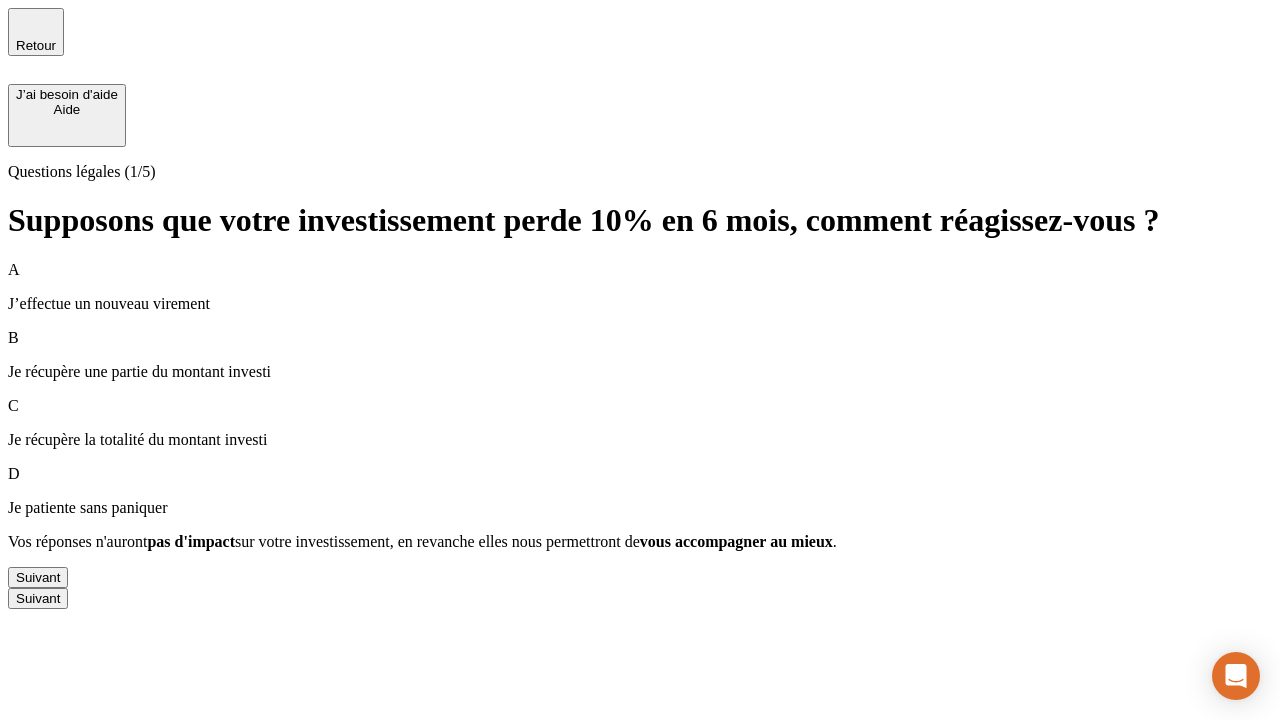 click on "Suivant" at bounding box center [38, 577] 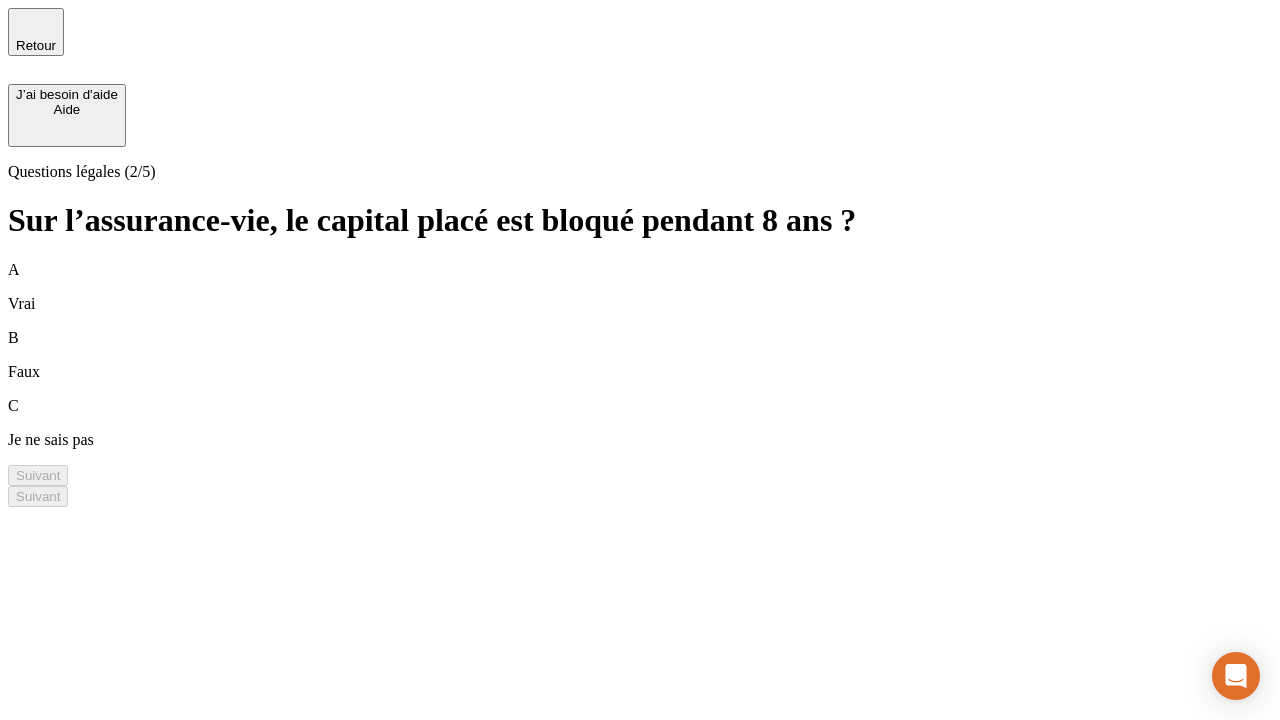 click on "B Faux" at bounding box center [640, 355] 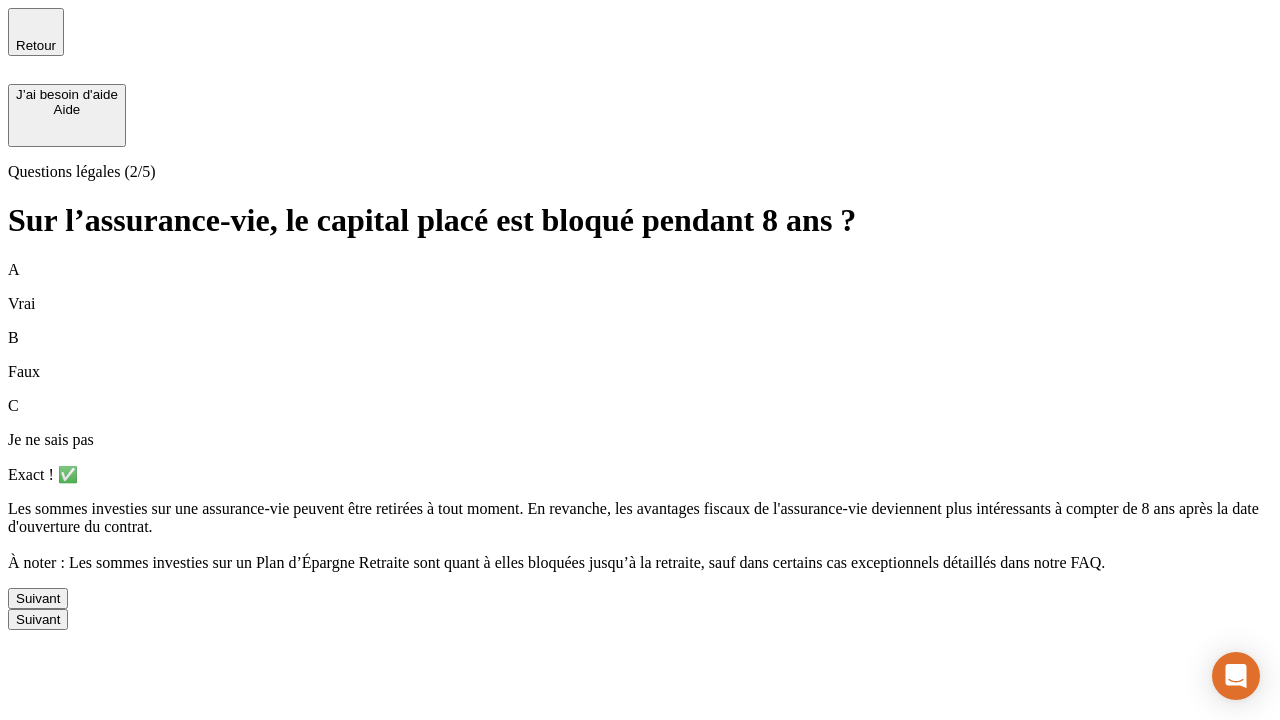 click on "Suivant" at bounding box center (38, 598) 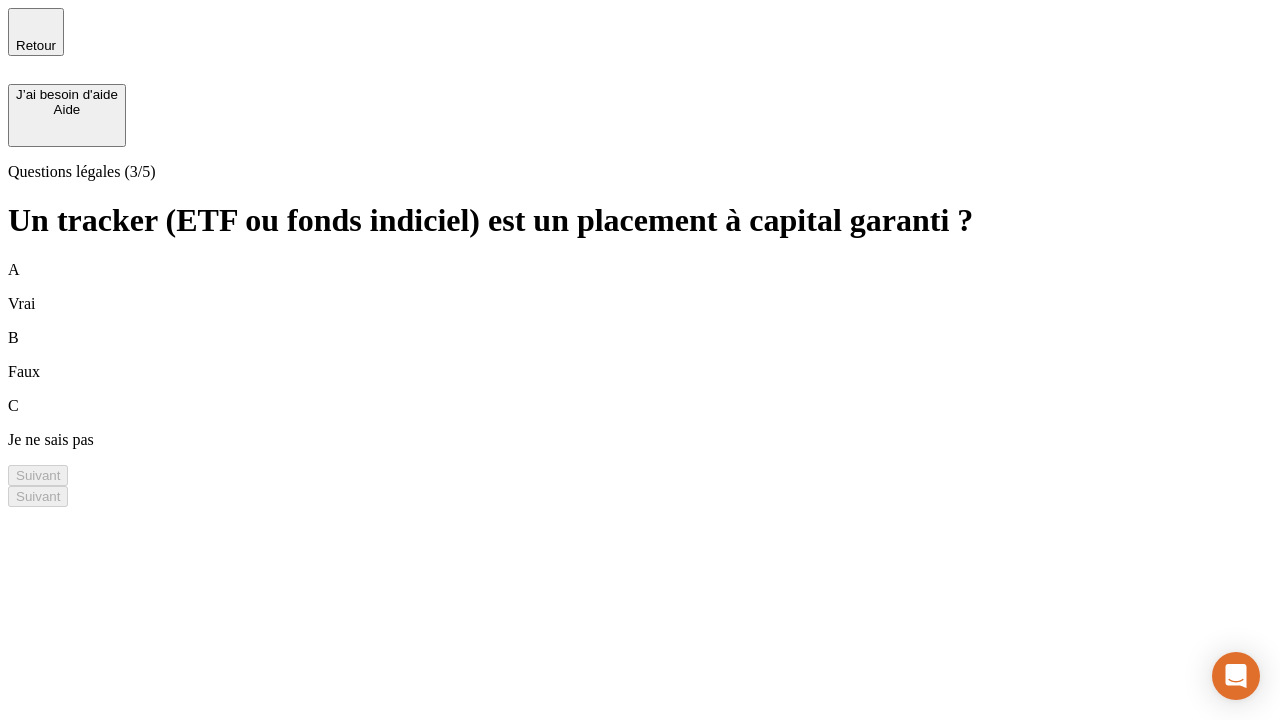 click on "B Faux" at bounding box center (640, 355) 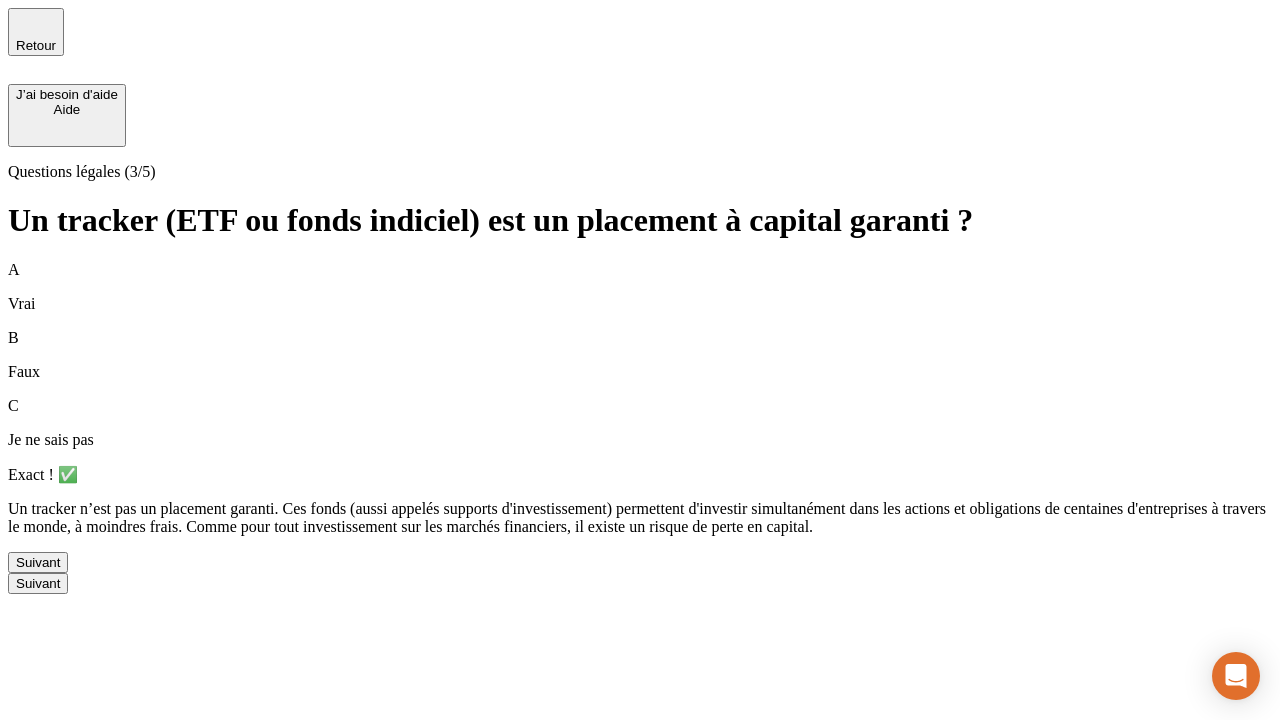 click on "Suivant" at bounding box center (38, 562) 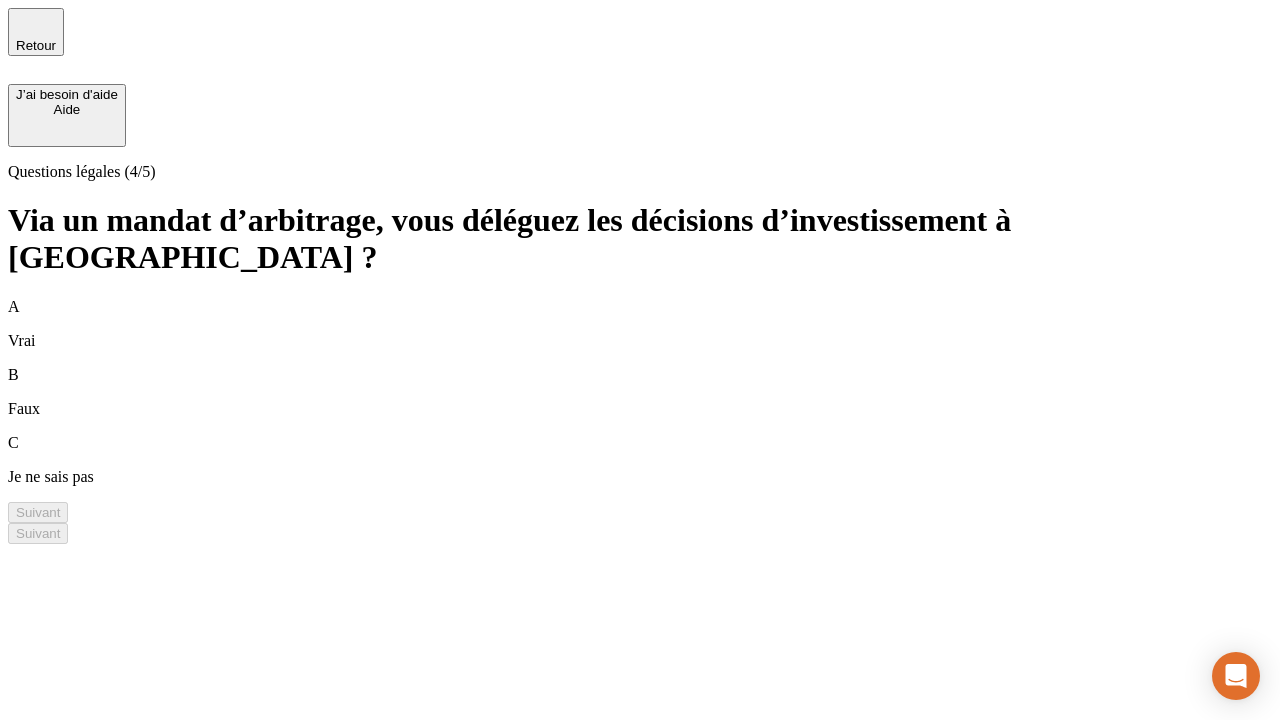 click on "A Vrai" at bounding box center [640, 324] 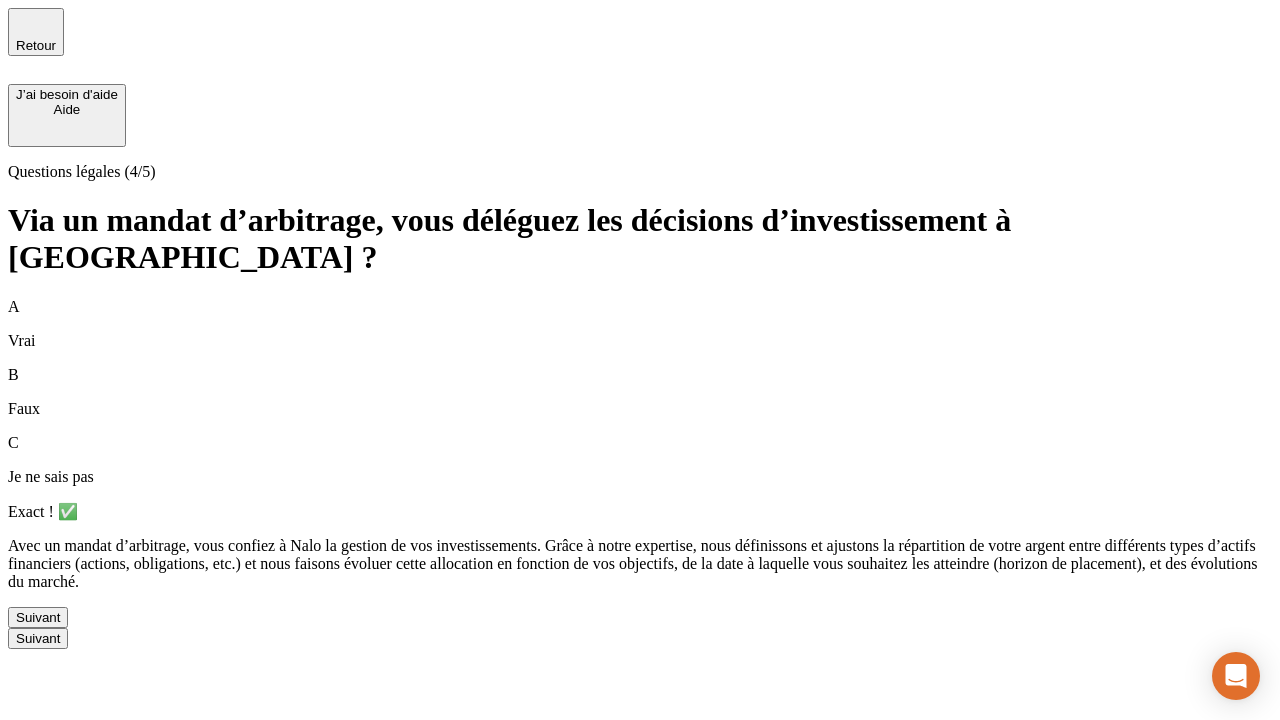 click on "Suivant" at bounding box center (38, 617) 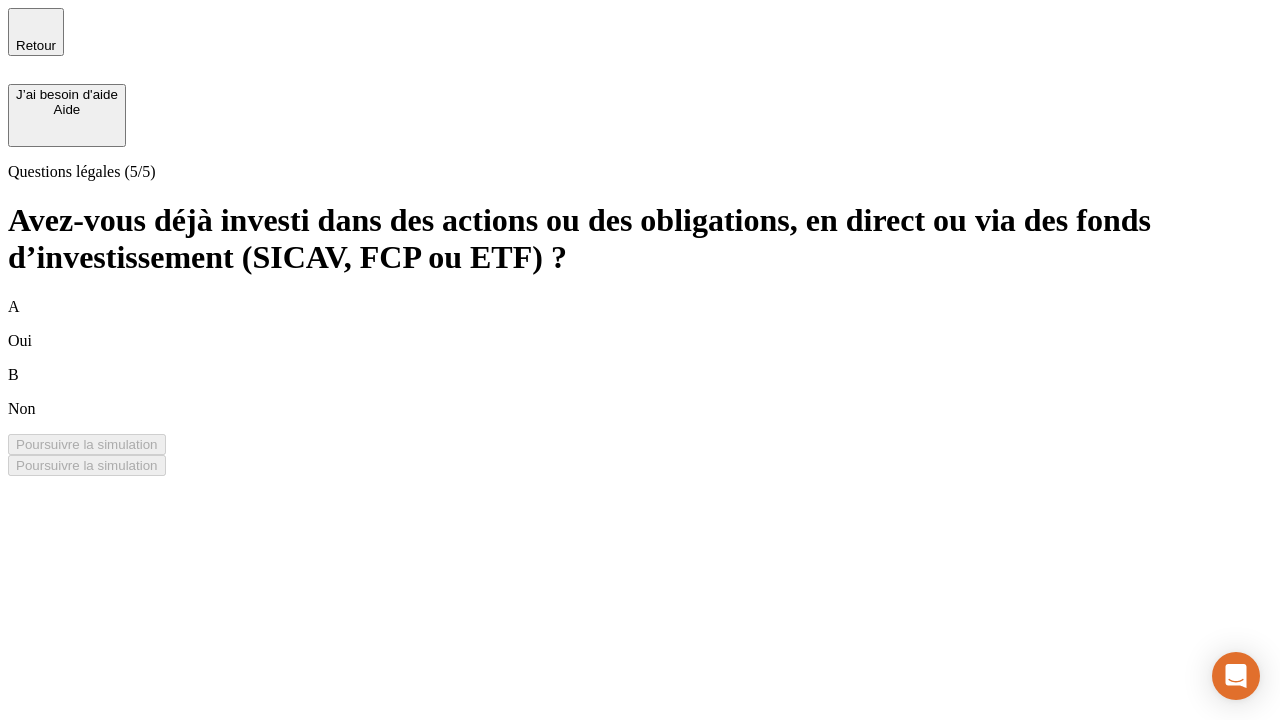 click on "B Non" at bounding box center (640, 392) 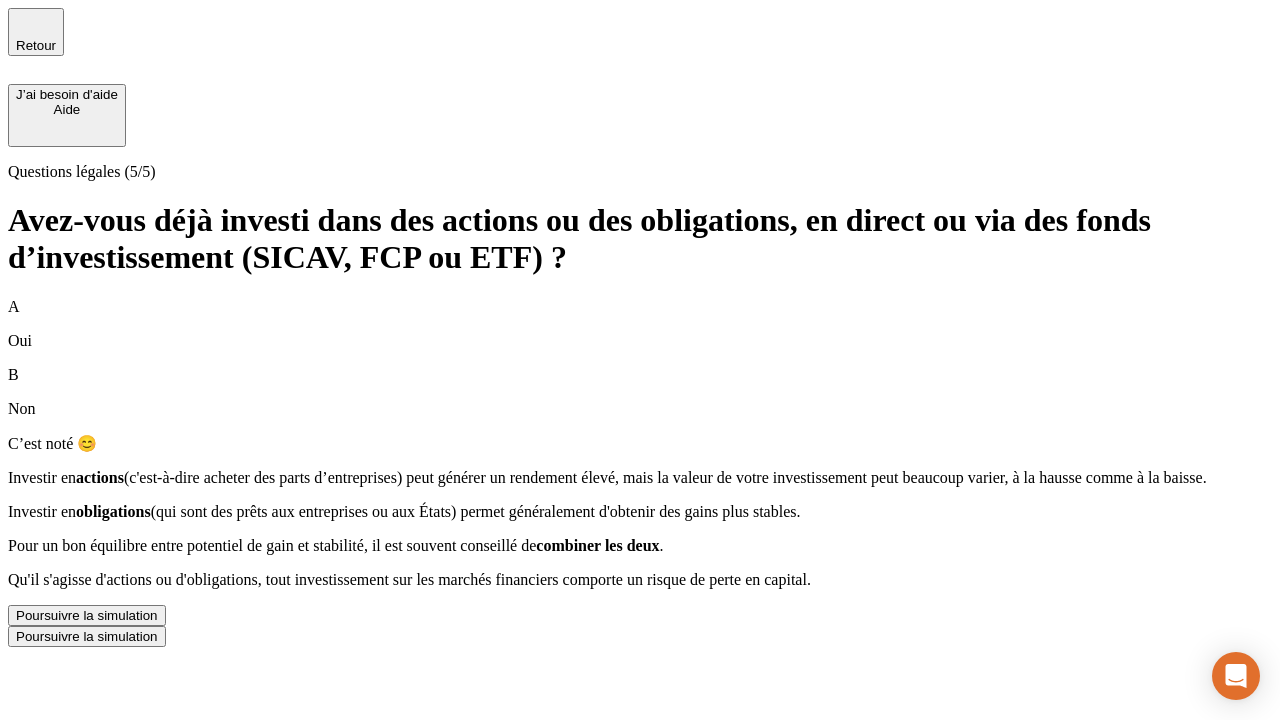 click on "Poursuivre la simulation" at bounding box center [87, 615] 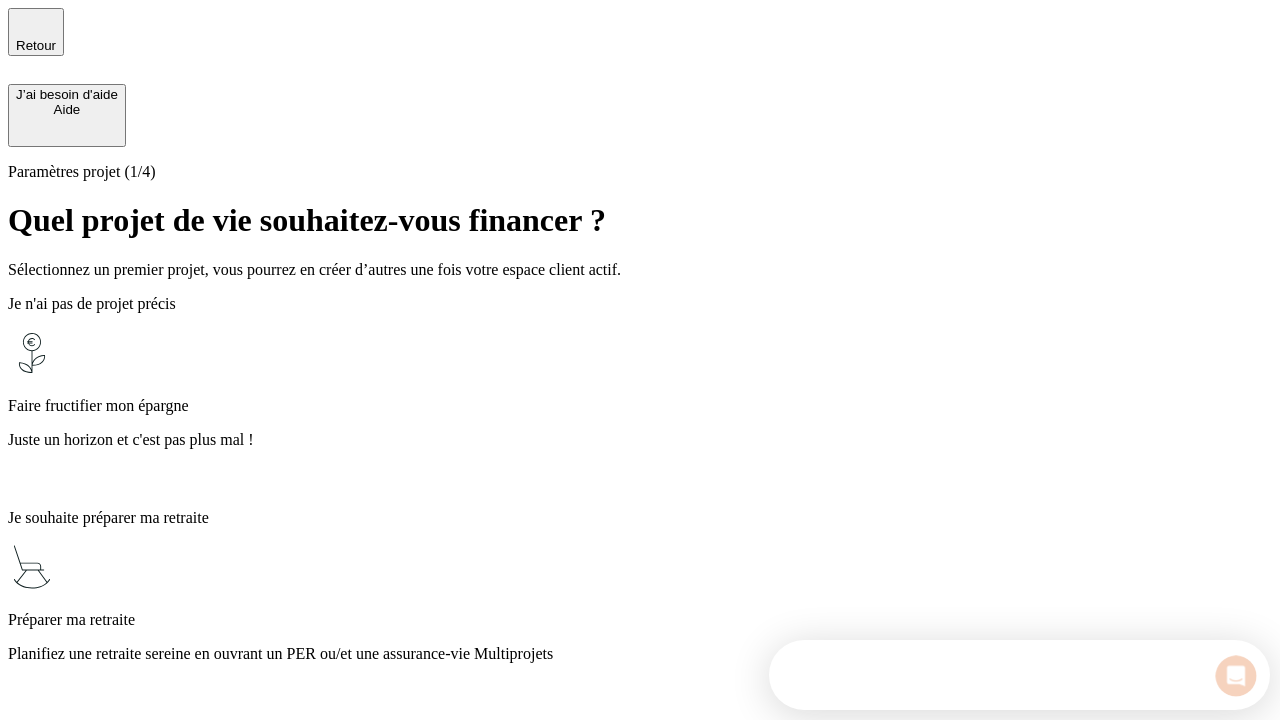 scroll, scrollTop: 0, scrollLeft: 0, axis: both 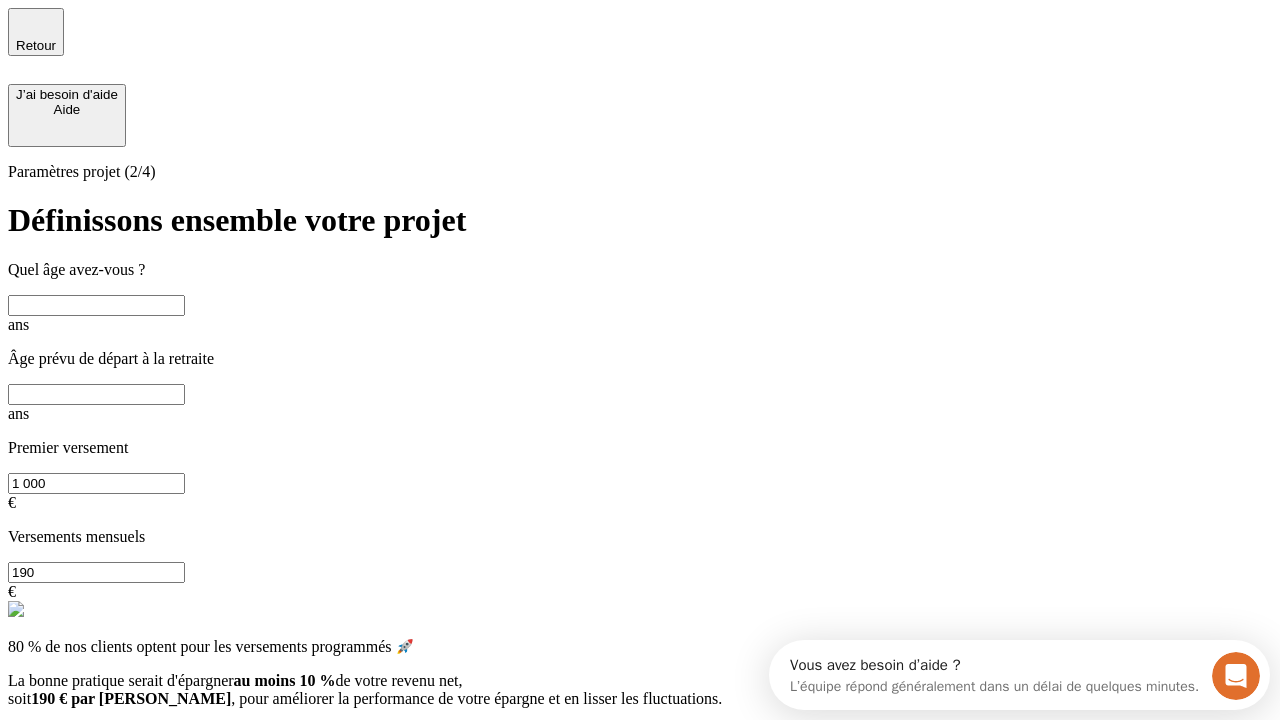 click at bounding box center (96, 305) 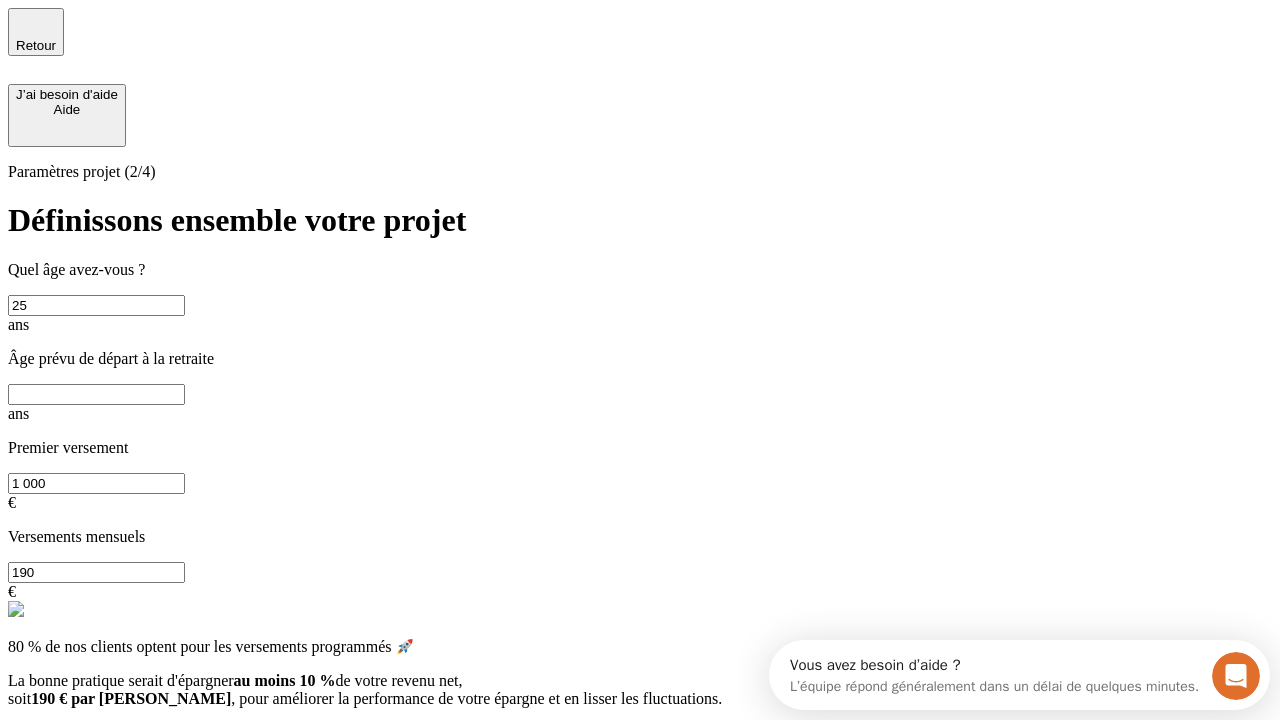type on "25" 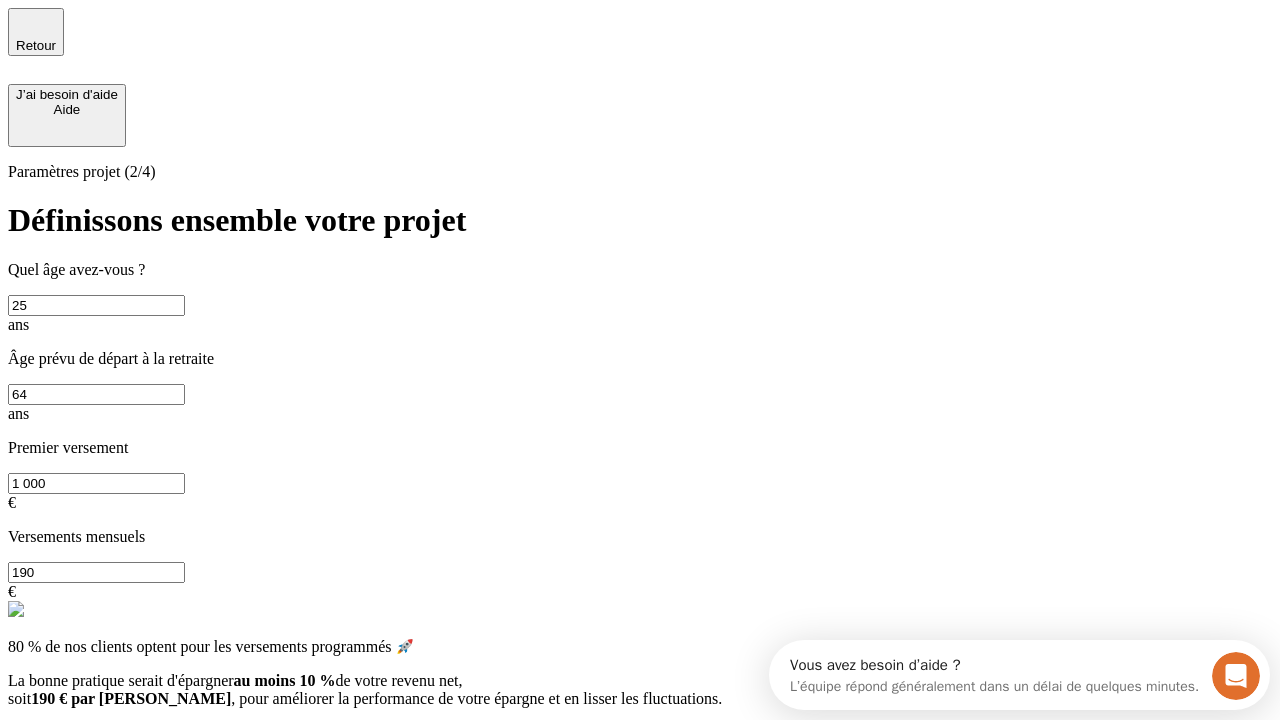 type on "64" 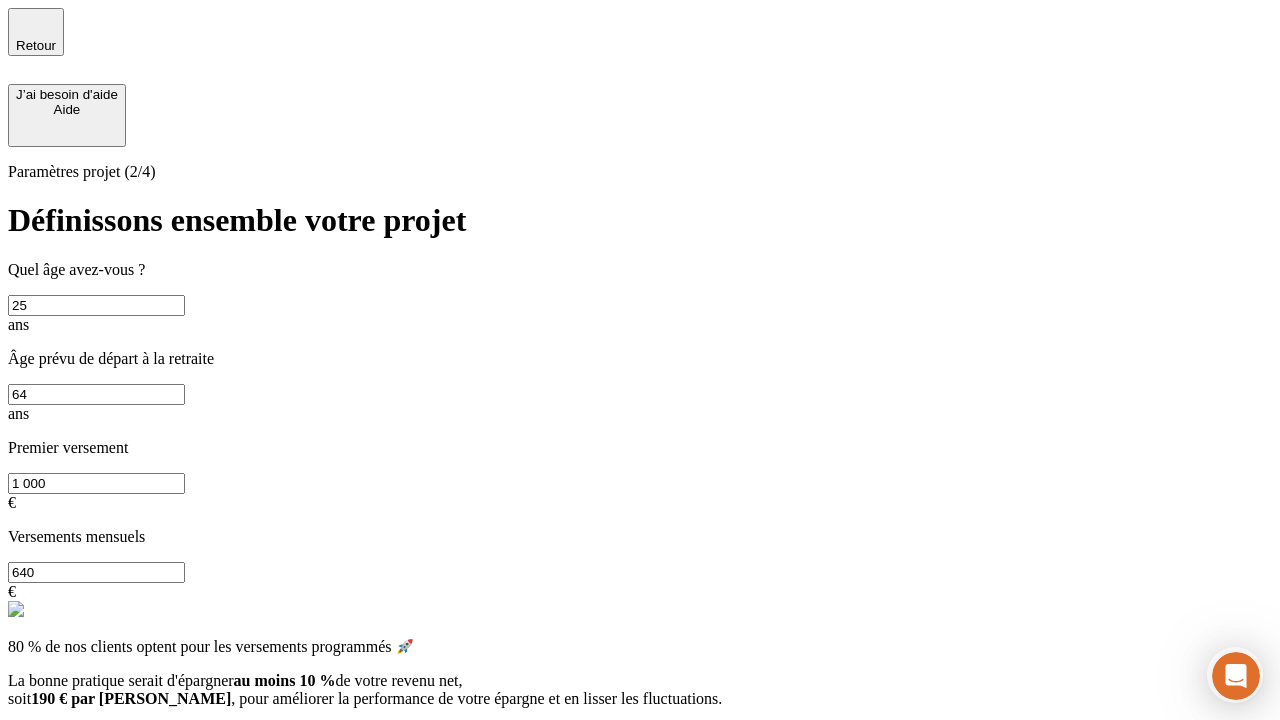 type on "640" 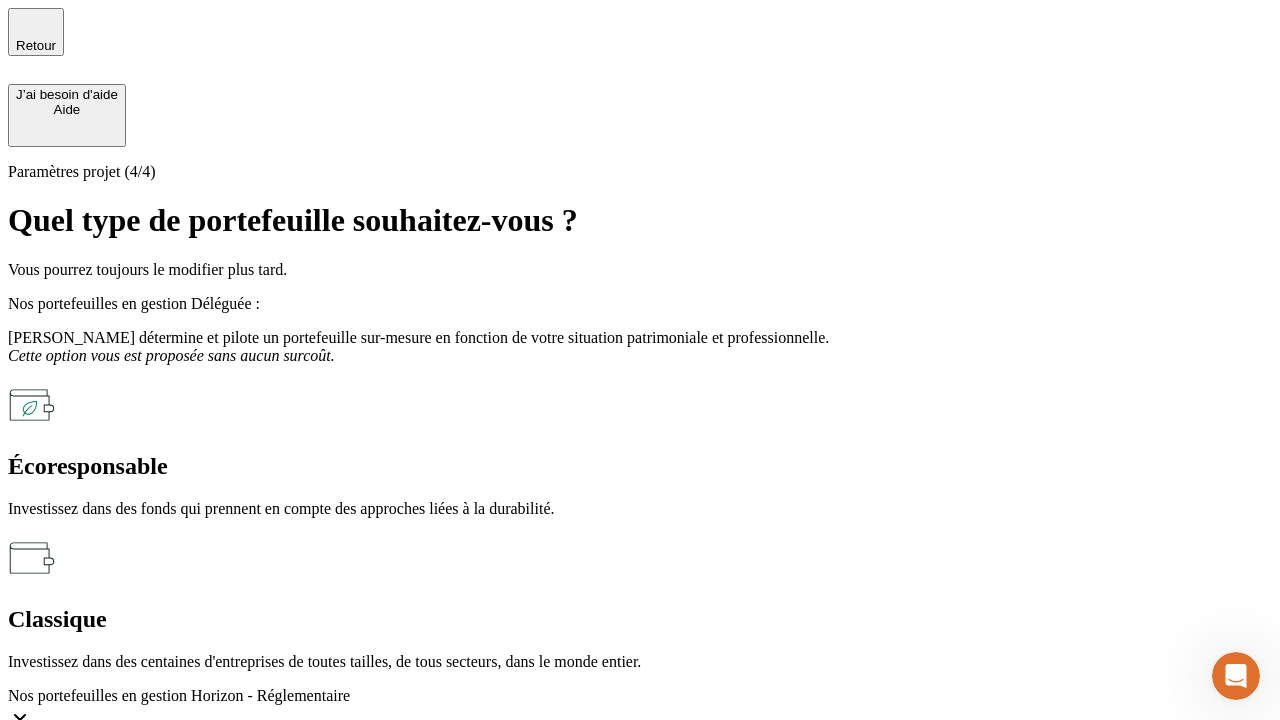 click on "Écoresponsable" at bounding box center [640, 466] 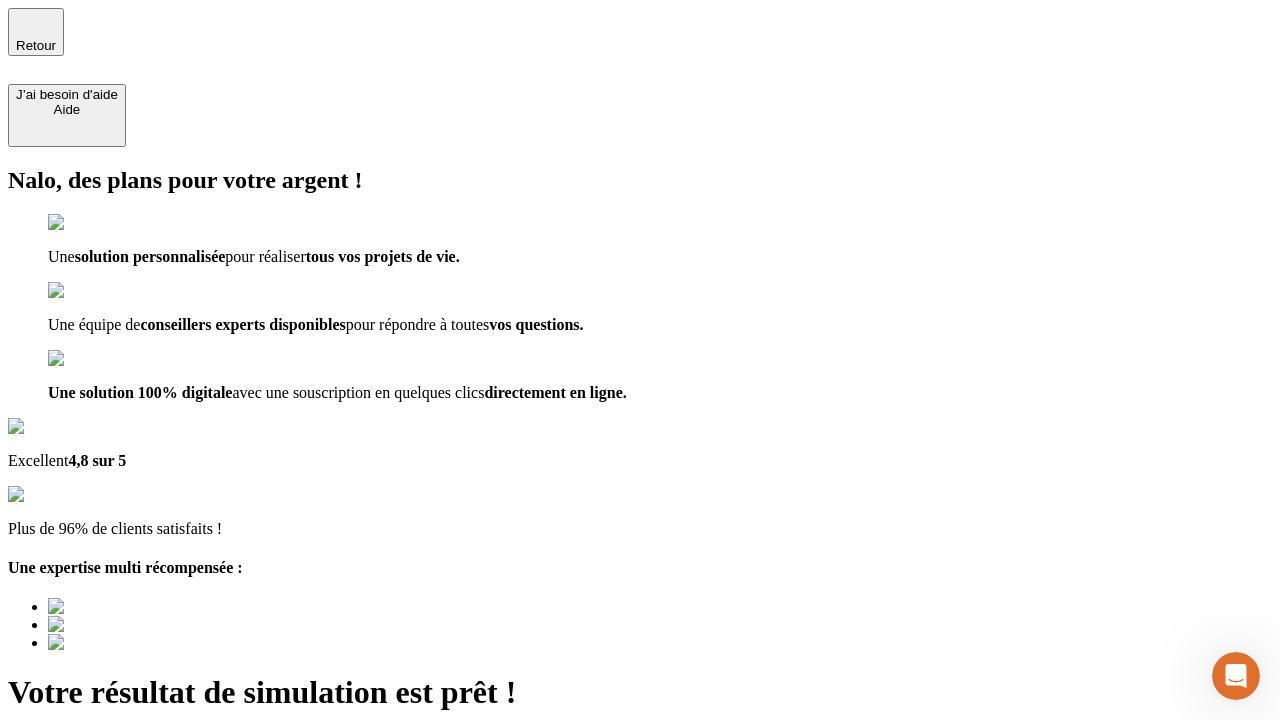 click on "Découvrir ma simulation" at bounding box center (87, 847) 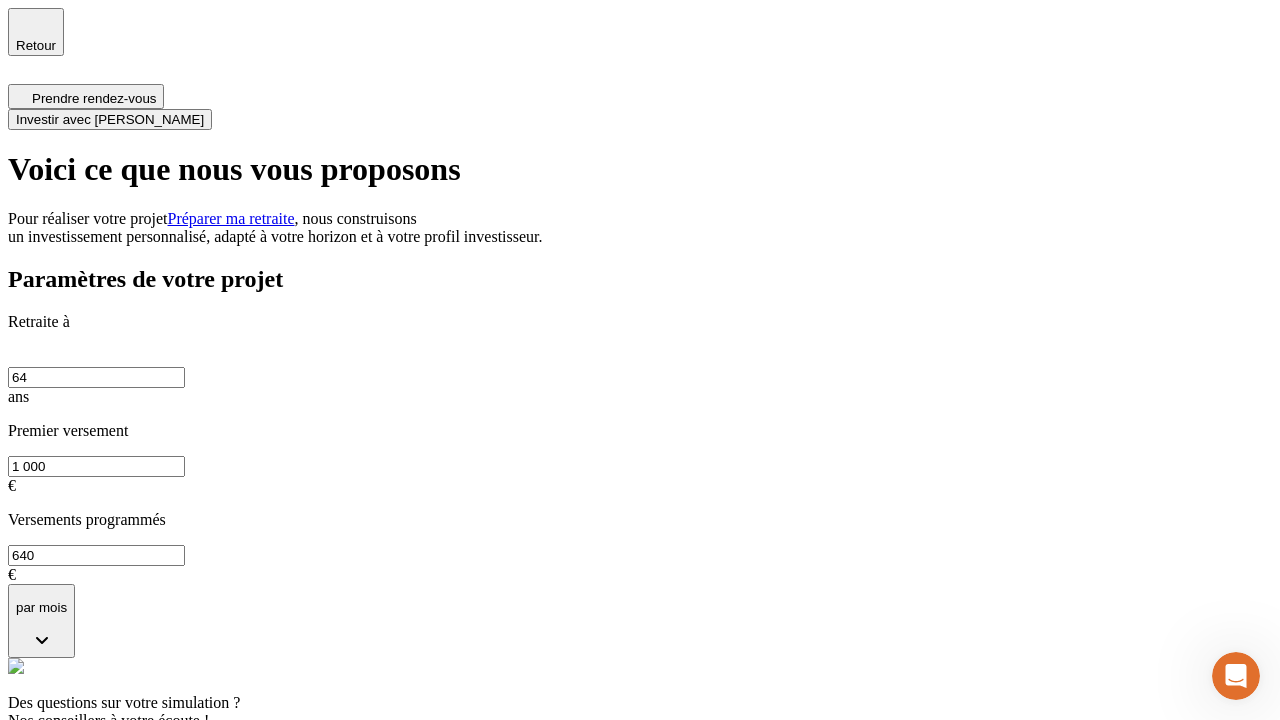 click on "Investir avec [PERSON_NAME]" at bounding box center [110, 119] 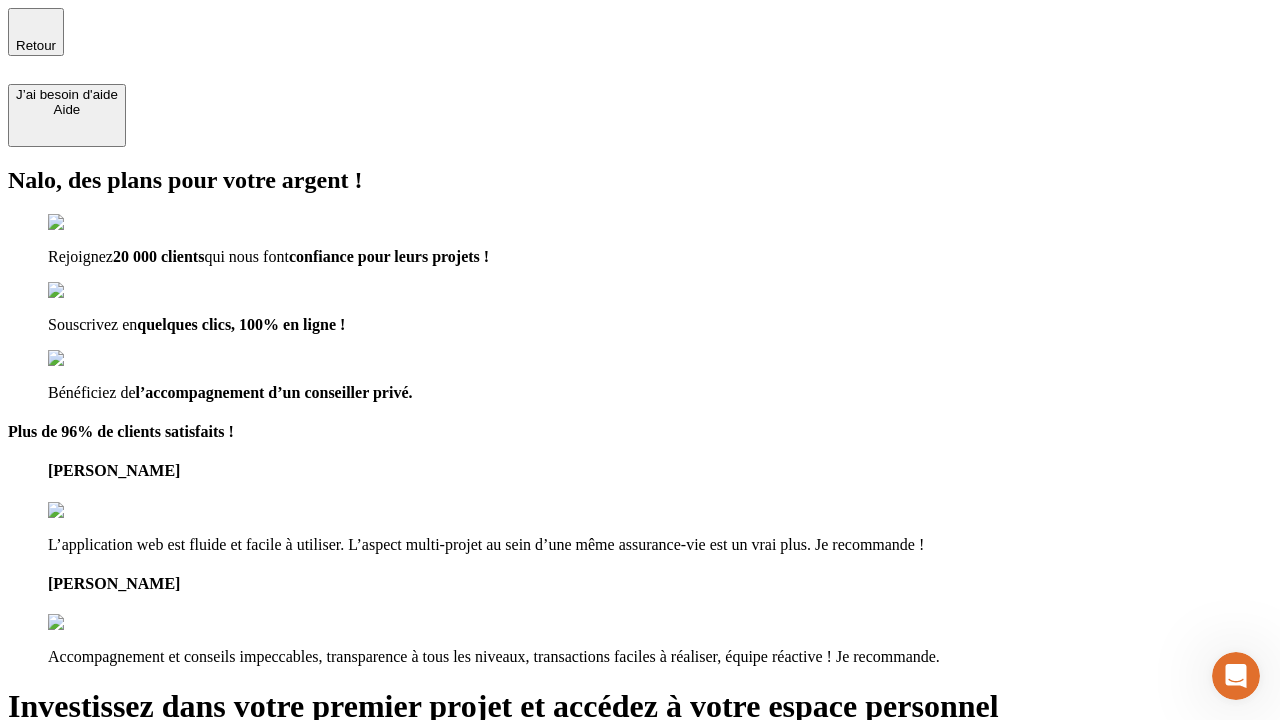 type on "[EMAIL_ADDRESS][PERSON_NAME][DOMAIN_NAME]" 